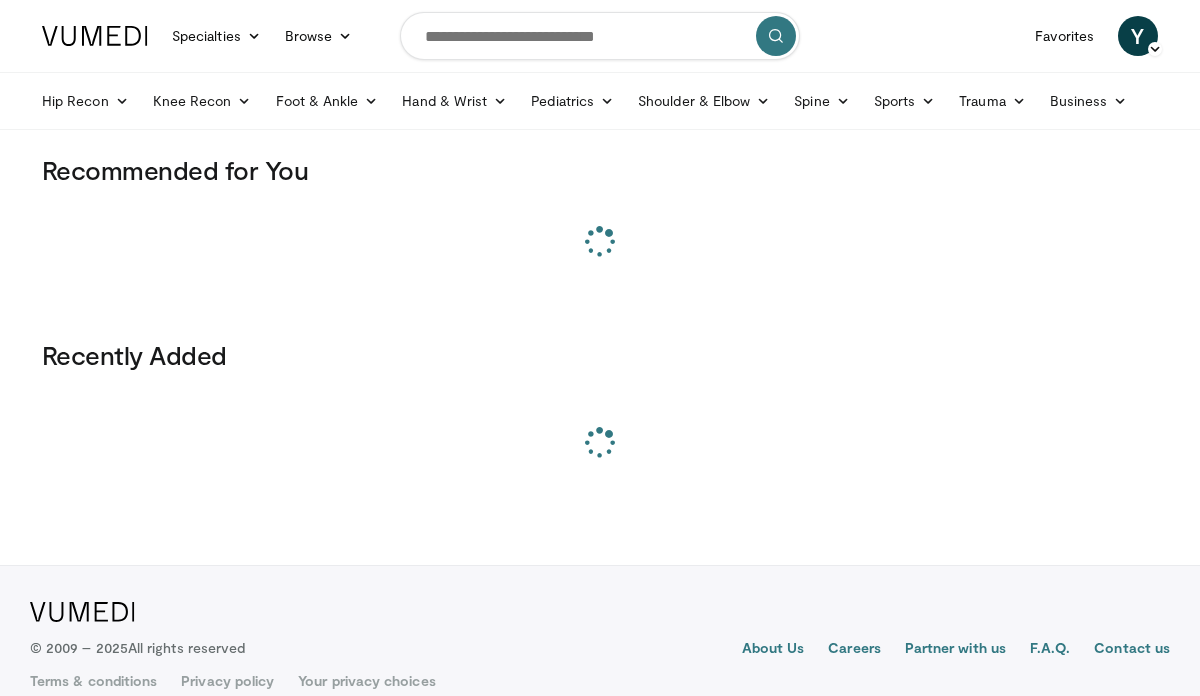 scroll, scrollTop: 0, scrollLeft: 0, axis: both 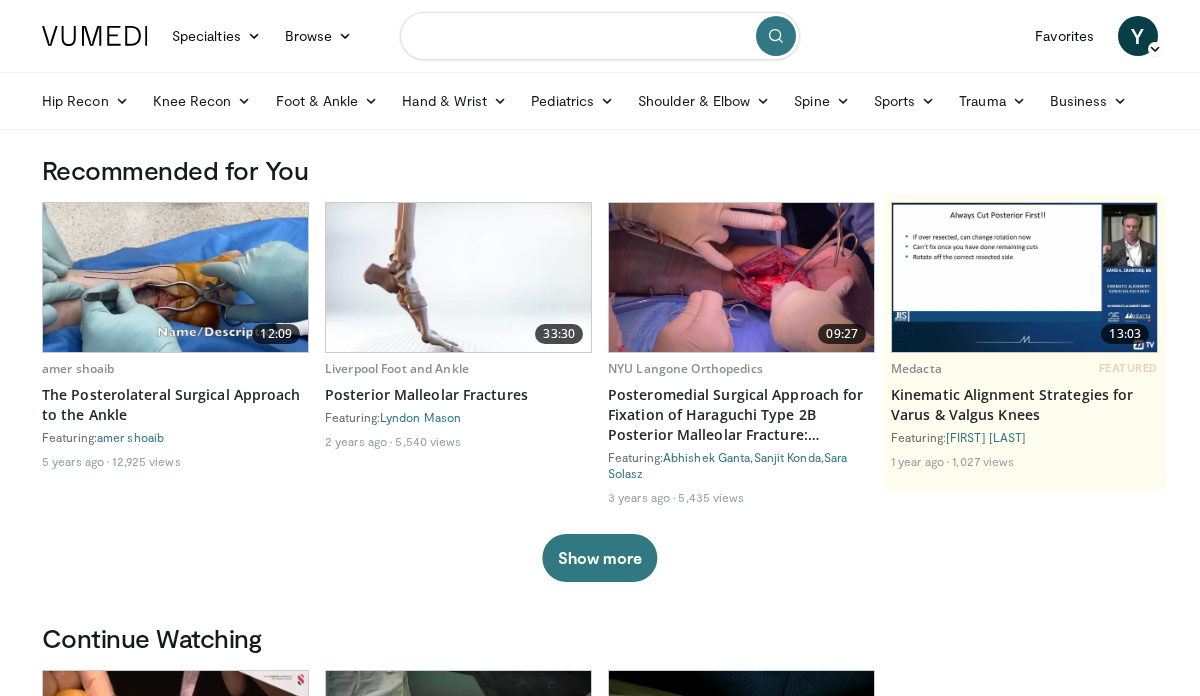 click at bounding box center (600, 36) 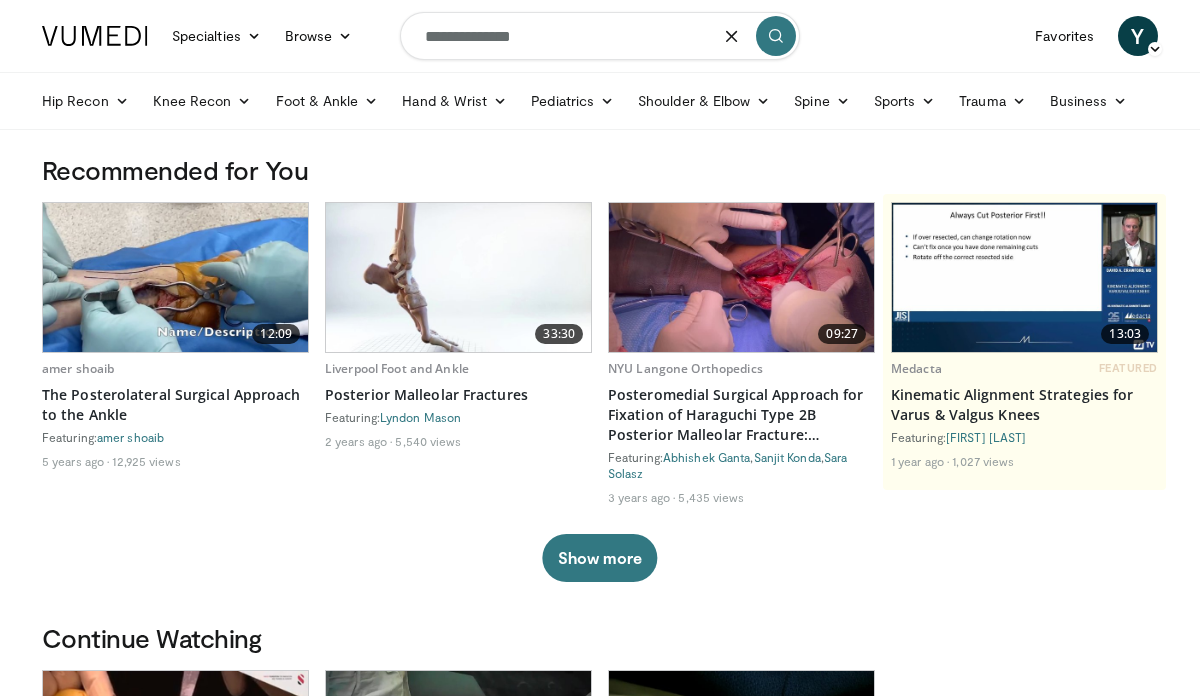 type on "**********" 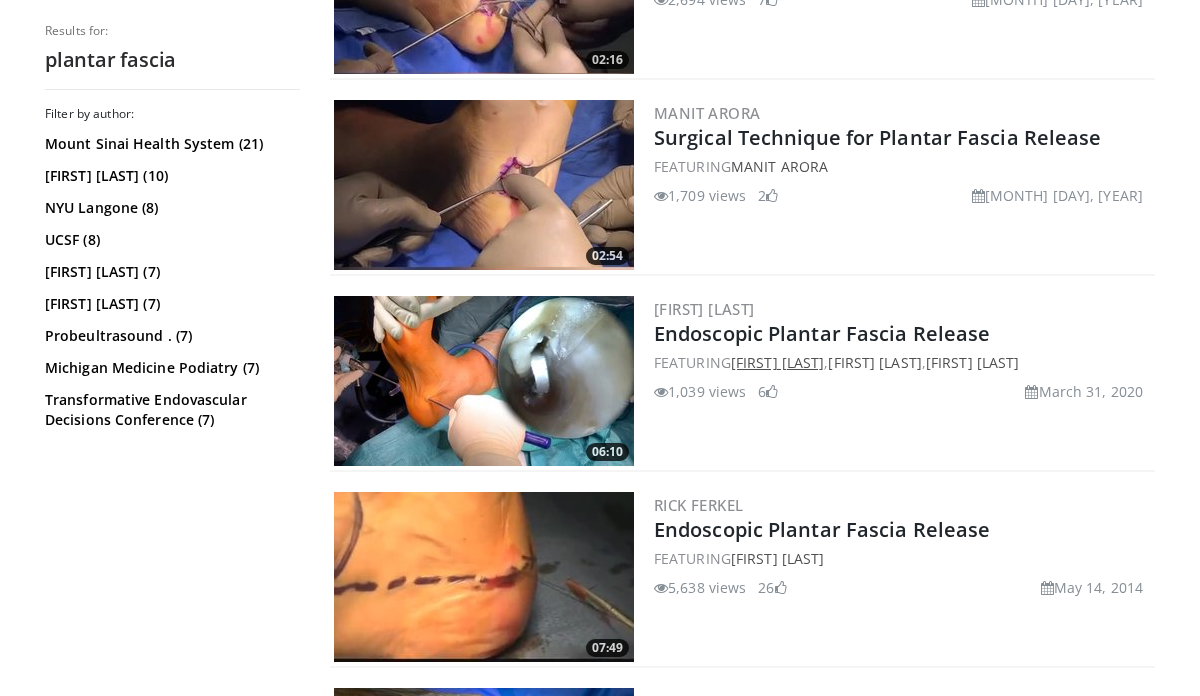 scroll, scrollTop: 1081, scrollLeft: 0, axis: vertical 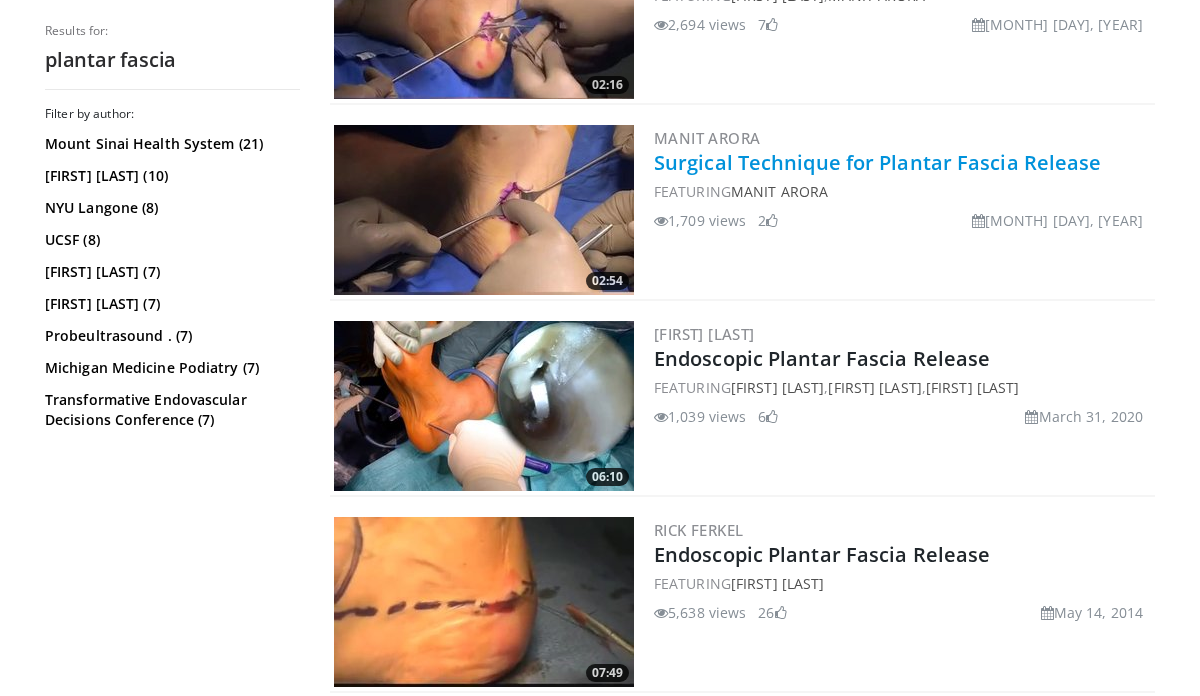 click on "Surgical Technique for Plantar Fascia Release" at bounding box center (878, 162) 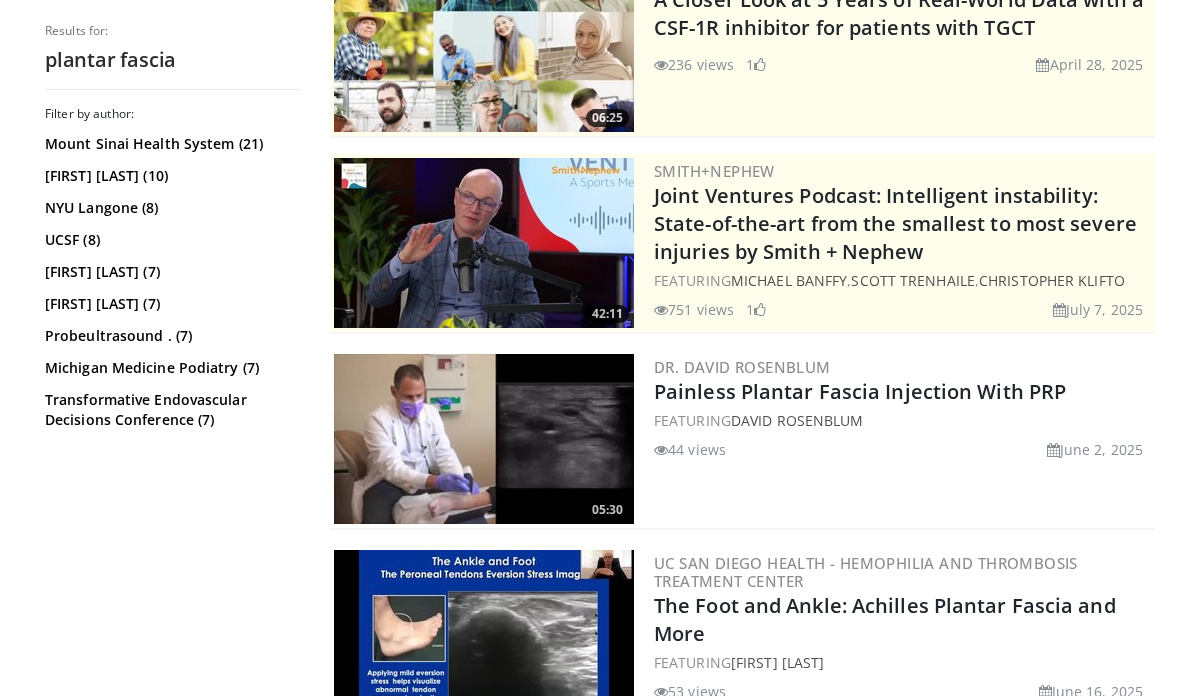 scroll, scrollTop: 0, scrollLeft: 0, axis: both 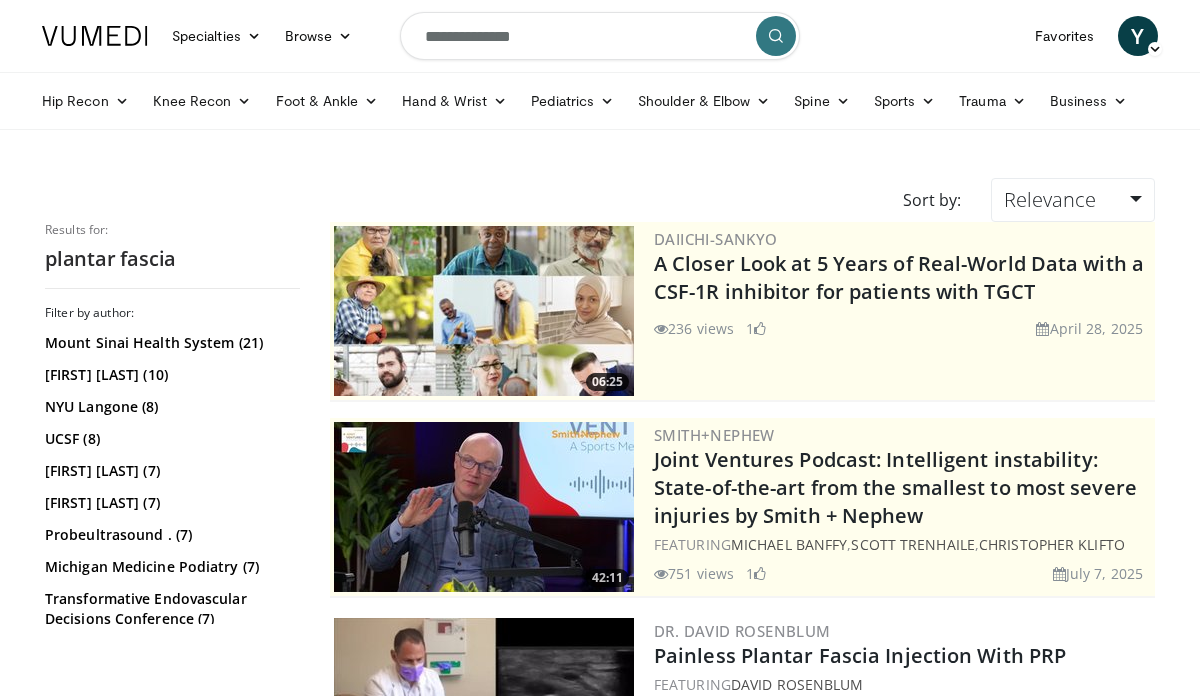 click on "**********" at bounding box center [600, 36] 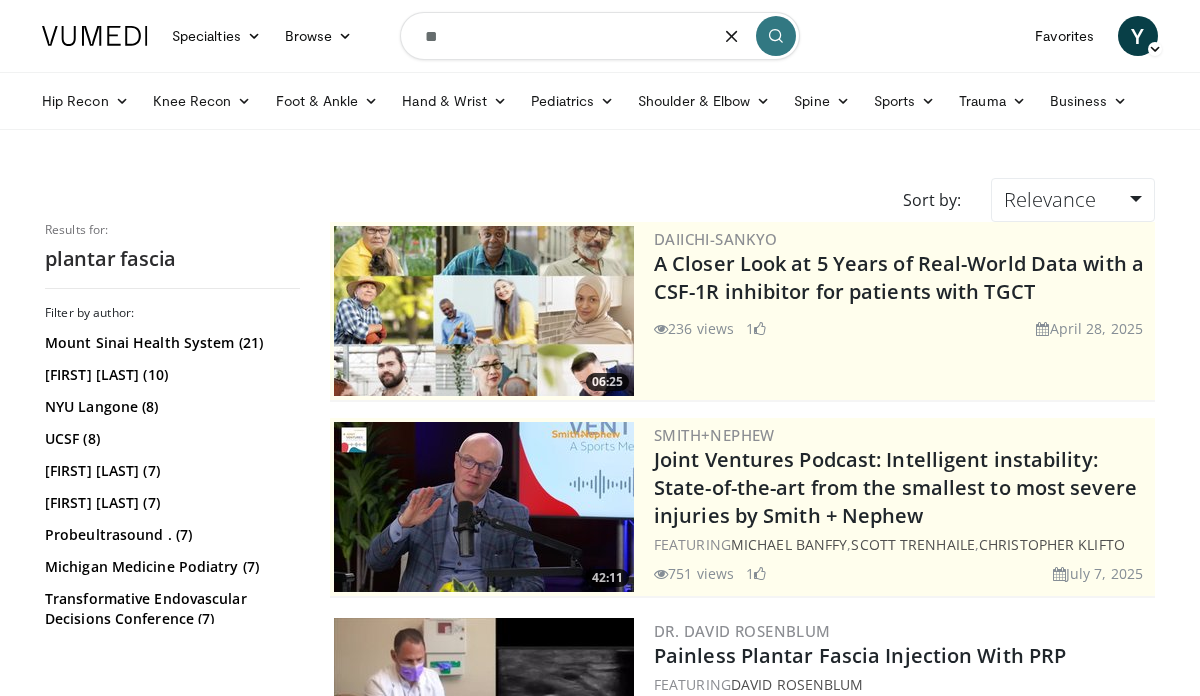 type on "*" 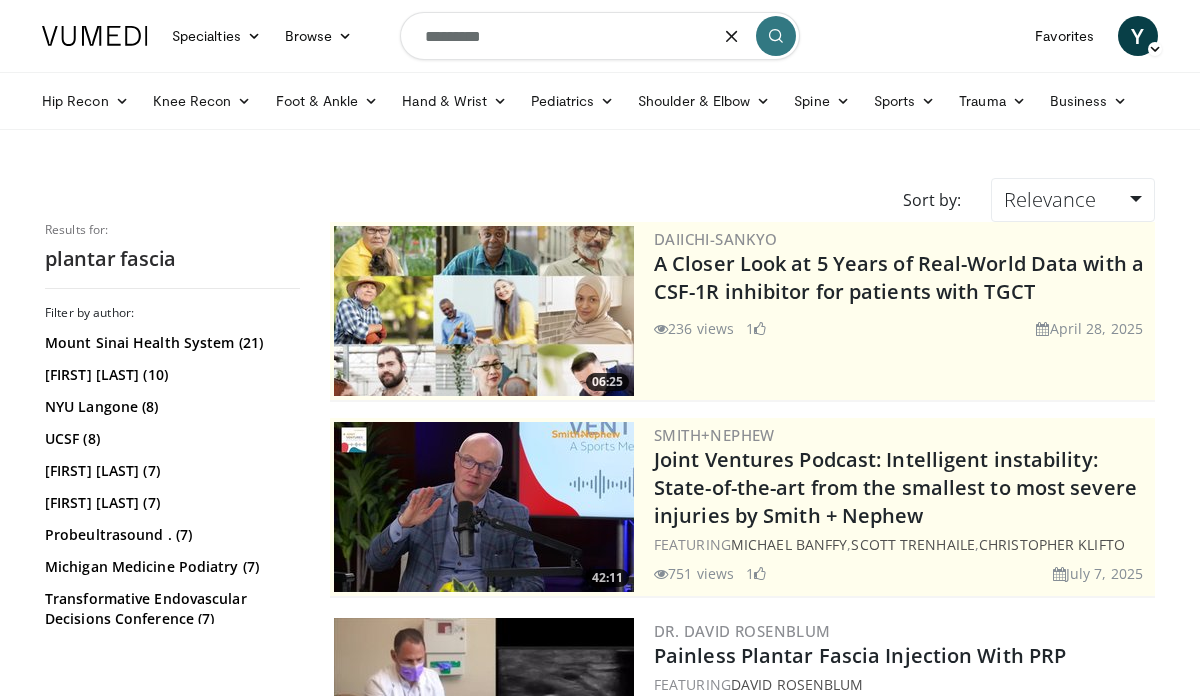type on "*********" 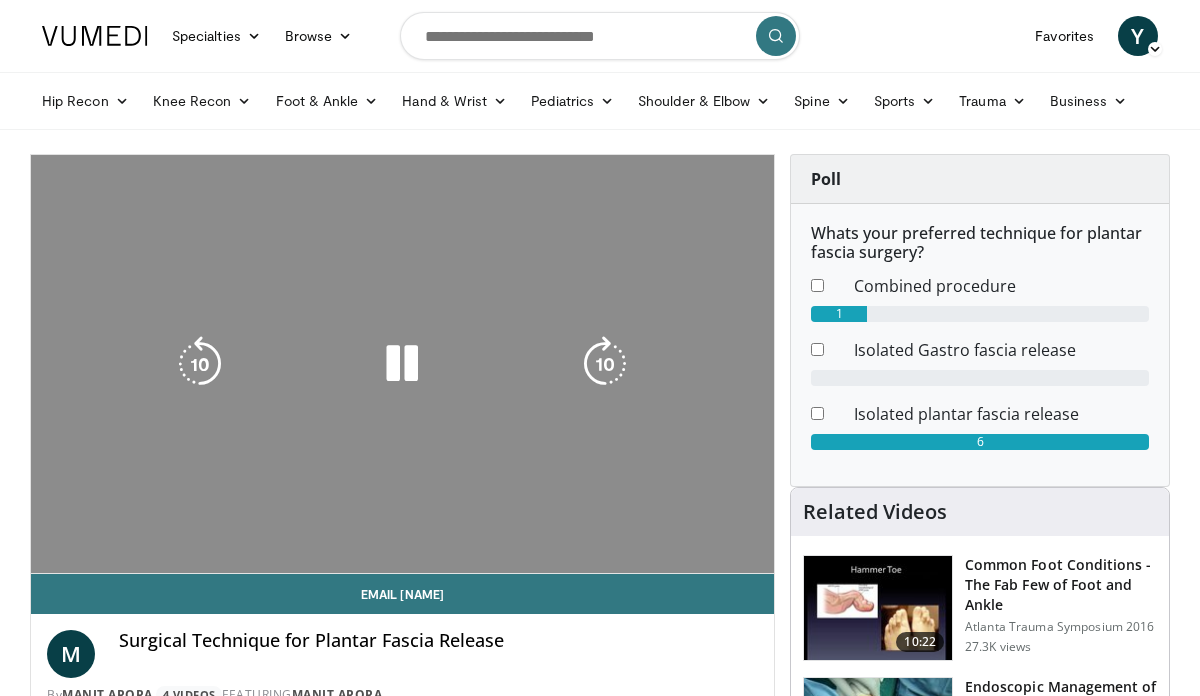 scroll, scrollTop: 0, scrollLeft: 0, axis: both 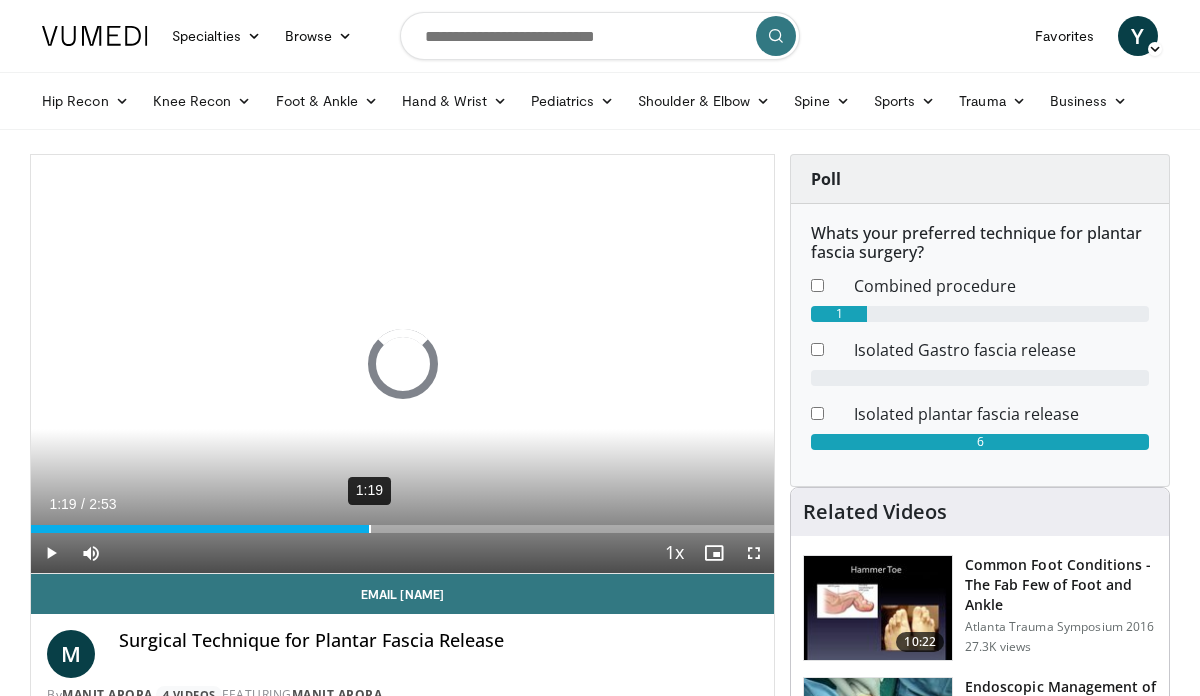 click on "1:19" at bounding box center (370, 529) 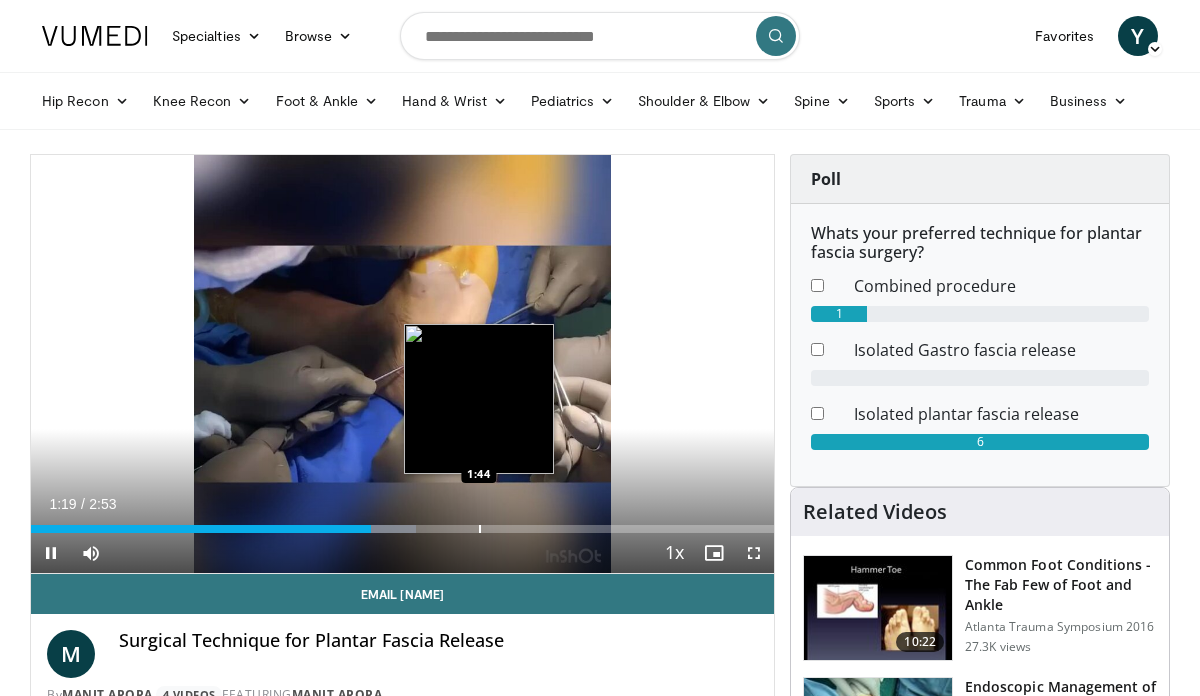 click at bounding box center [480, 529] 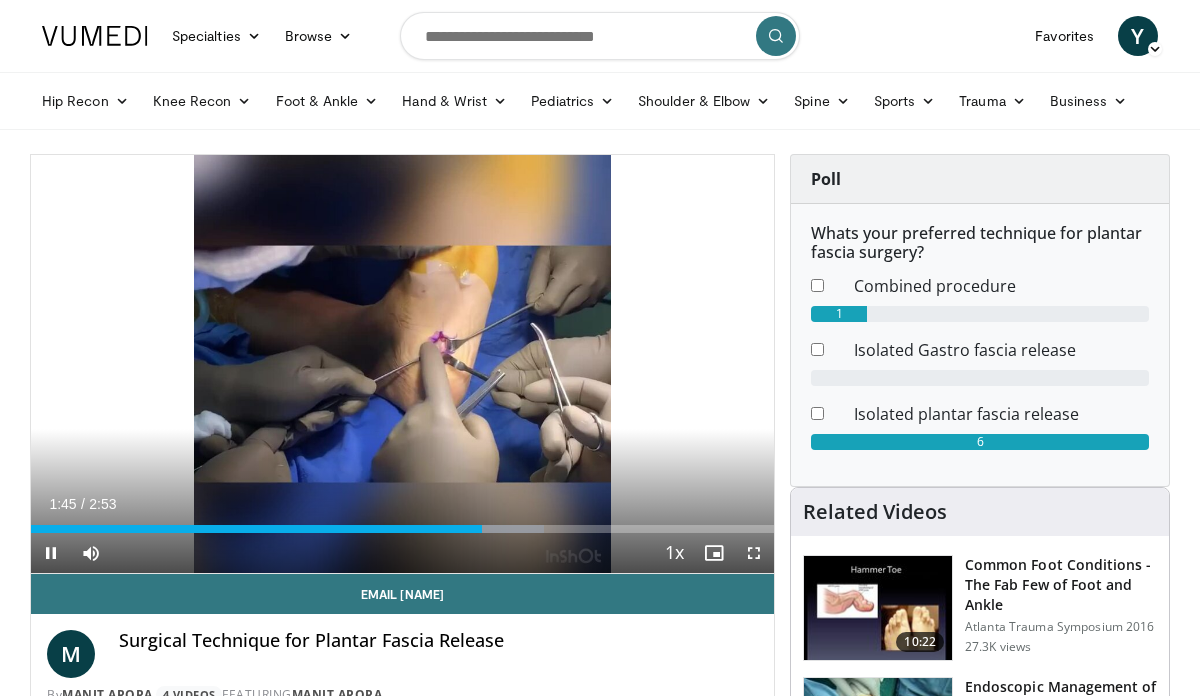 click on "Current Time  1:45 / Duration  2:53 Pause Skip Backward Skip Forward Mute Loaded :  69.07% 1:45 1:47 Stream Type  LIVE Seek to live, currently behind live LIVE   1x Playback Rate 0.5x 0.75x 1x , selected 1.25x 1.5x 1.75x 2x Chapters Chapters Descriptions descriptions off , selected Captions captions settings , opens captions settings dialog captions off , selected Audio Track en (Main) , selected Fullscreen Enable picture-in-picture mode" at bounding box center (402, 553) 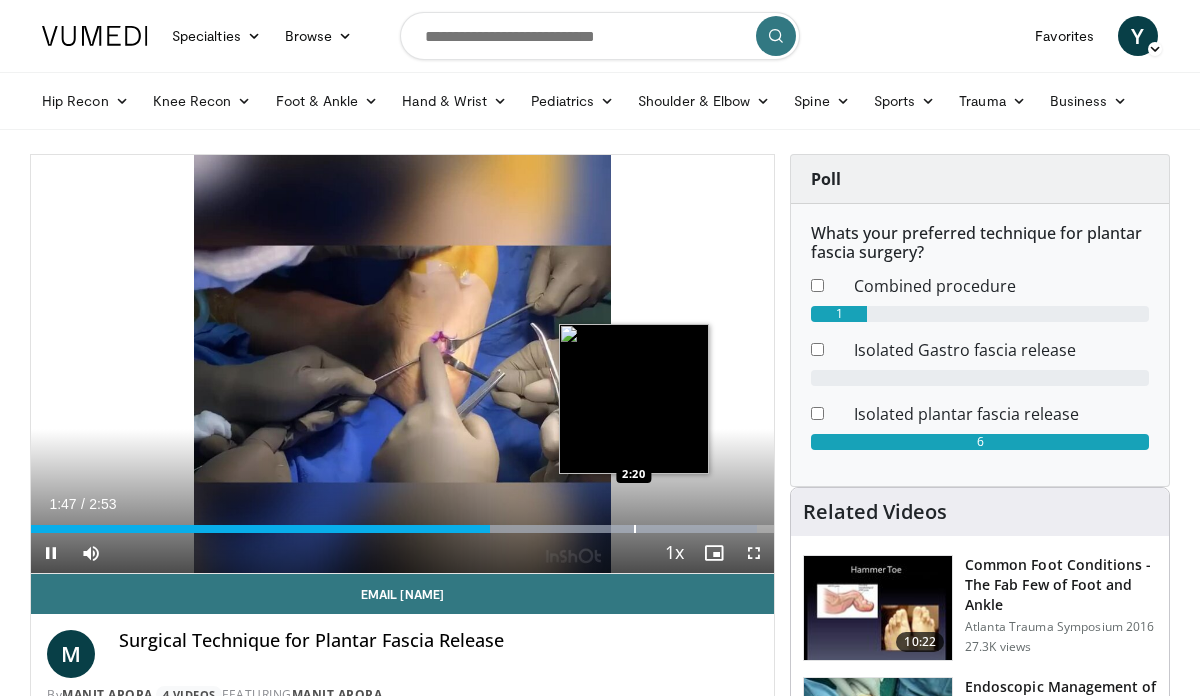 click at bounding box center [635, 529] 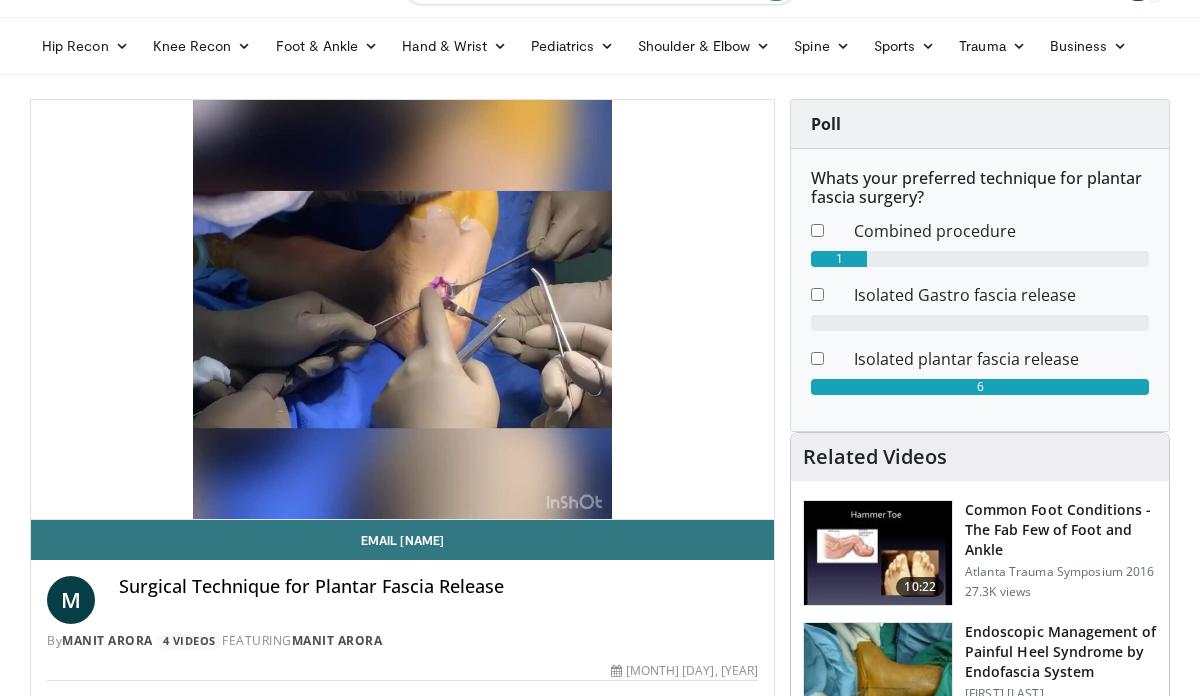 scroll, scrollTop: 0, scrollLeft: 0, axis: both 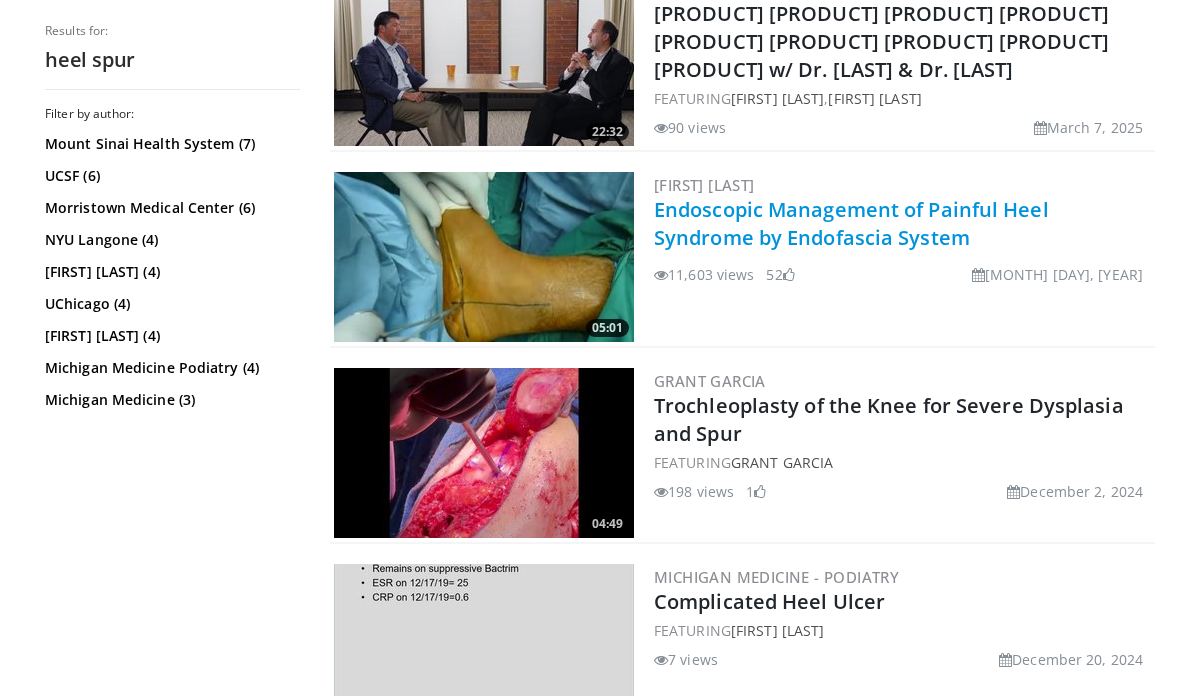click on "Endoscopic Management of Painful Heel Syndrome by Endofascia System" at bounding box center (851, 223) 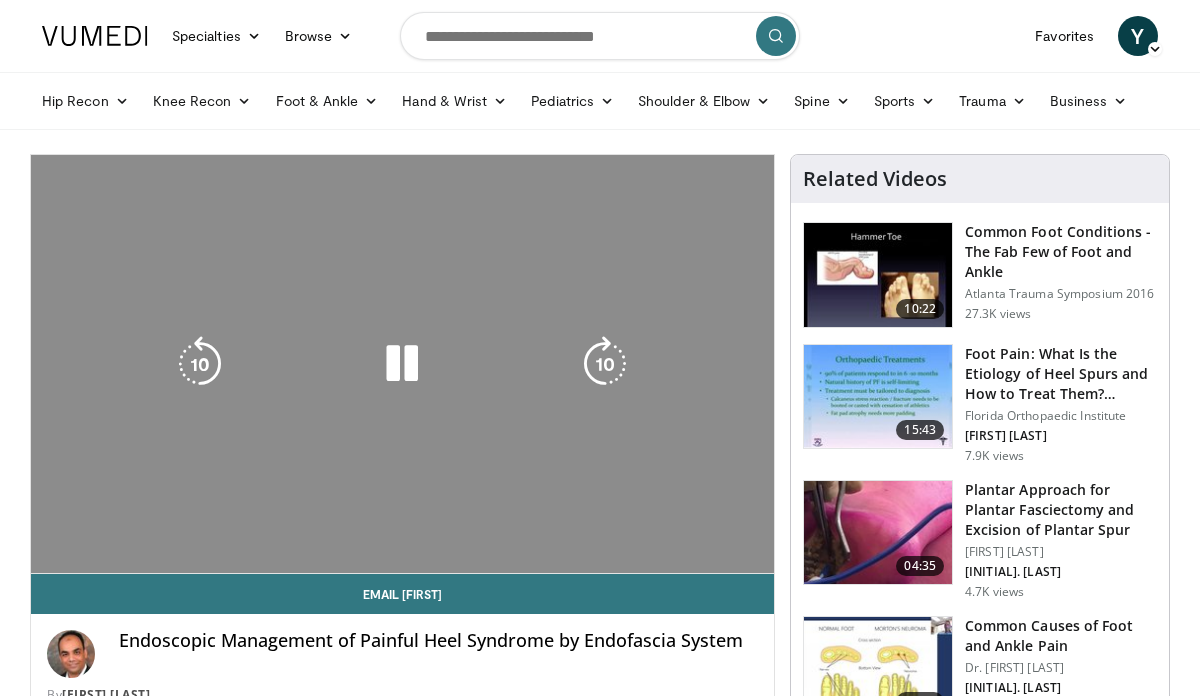 scroll, scrollTop: 0, scrollLeft: 0, axis: both 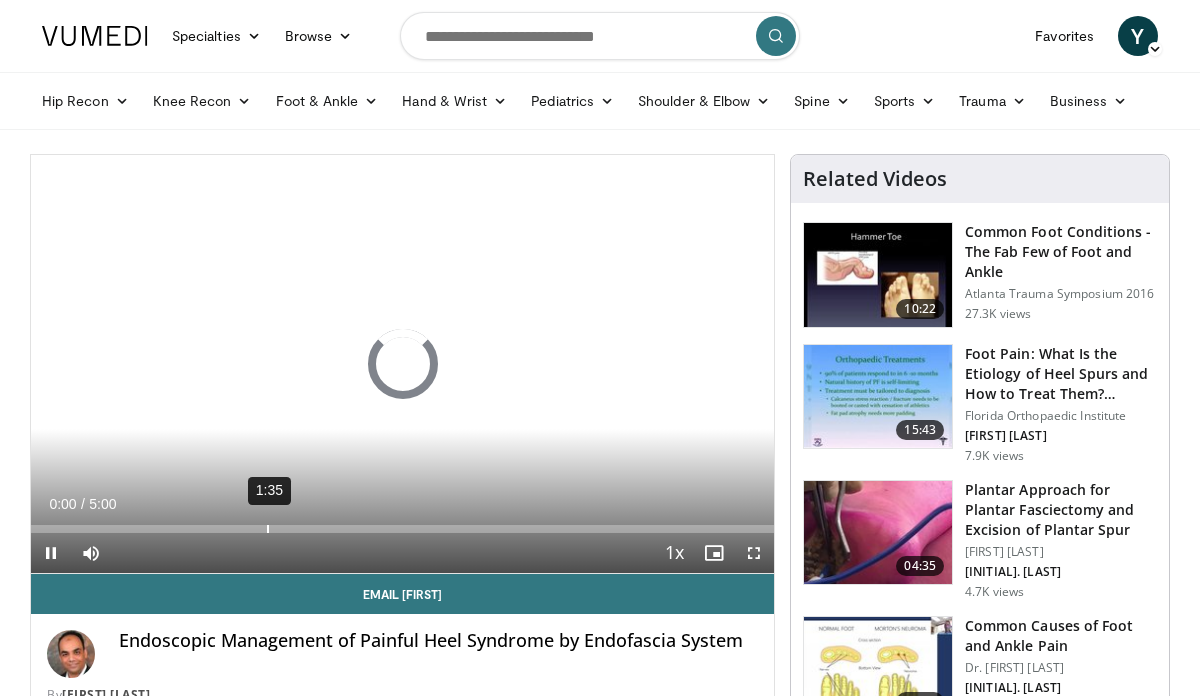 click on "1:35" at bounding box center (268, 529) 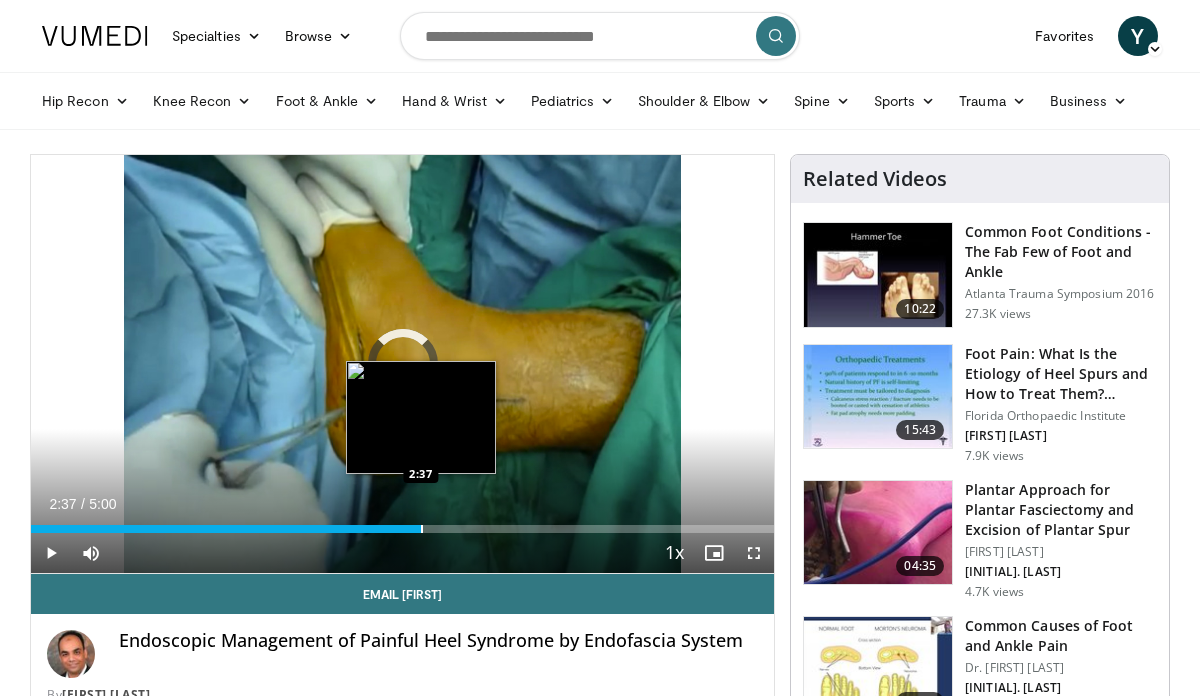 click on "Loaded :  36.67% 2:37 2:37" at bounding box center [402, 523] 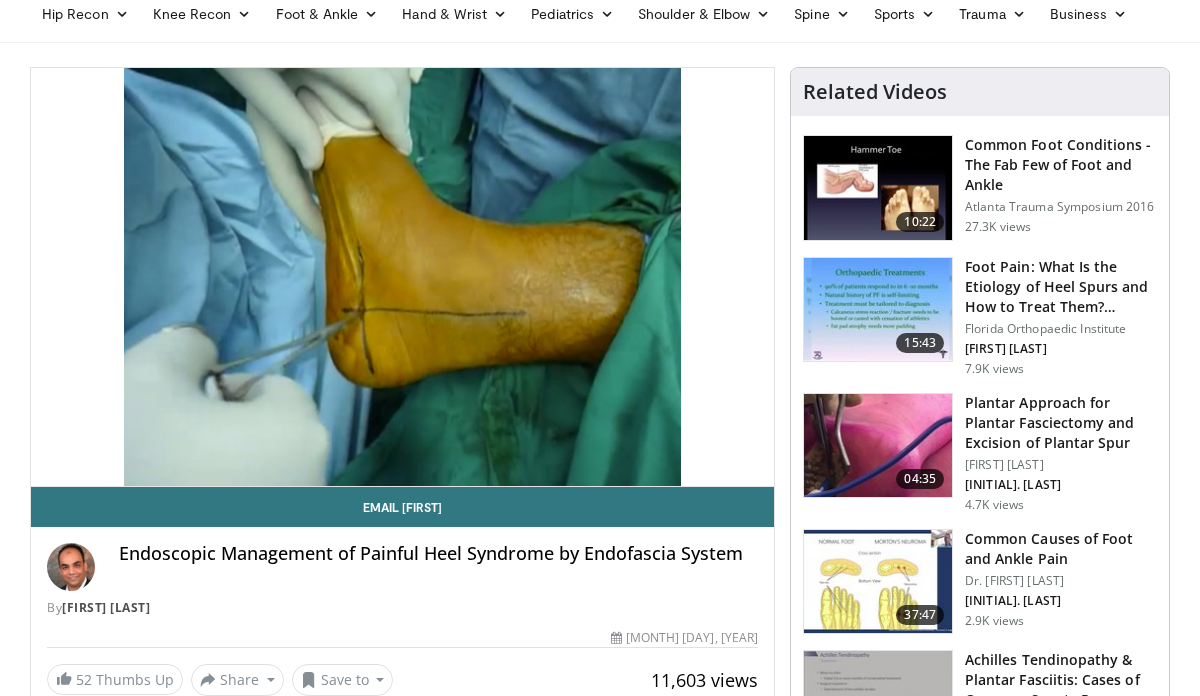scroll, scrollTop: 88, scrollLeft: 0, axis: vertical 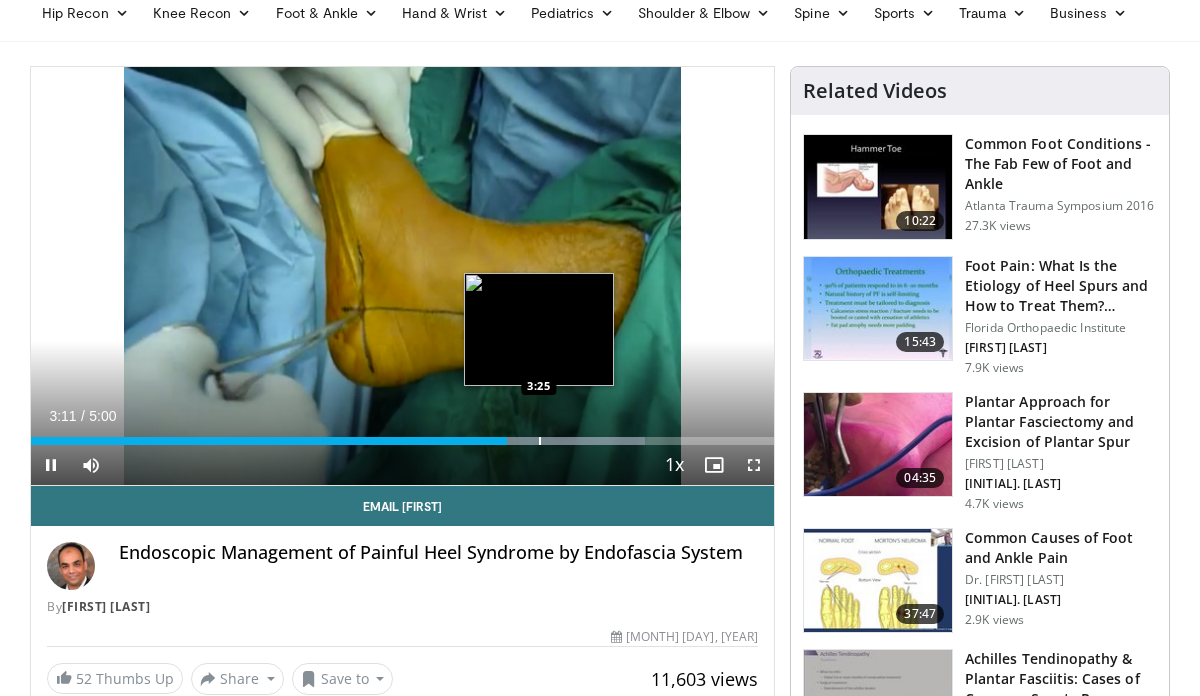 click at bounding box center (540, 441) 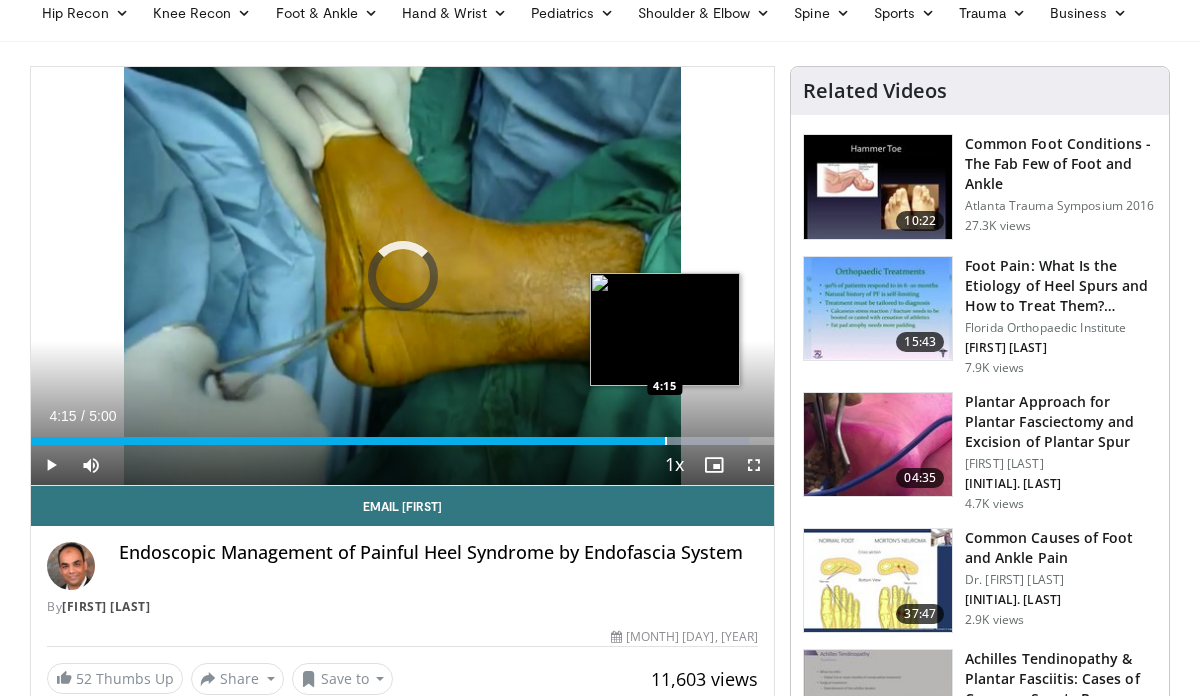 click at bounding box center [666, 441] 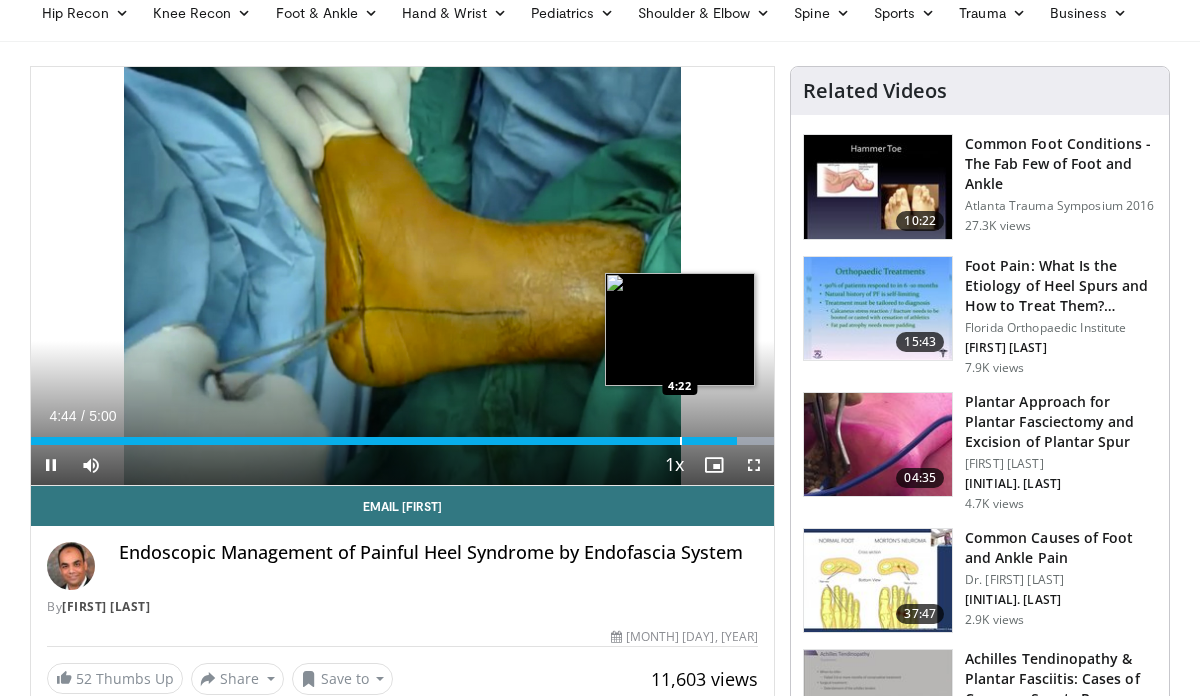 click at bounding box center (681, 441) 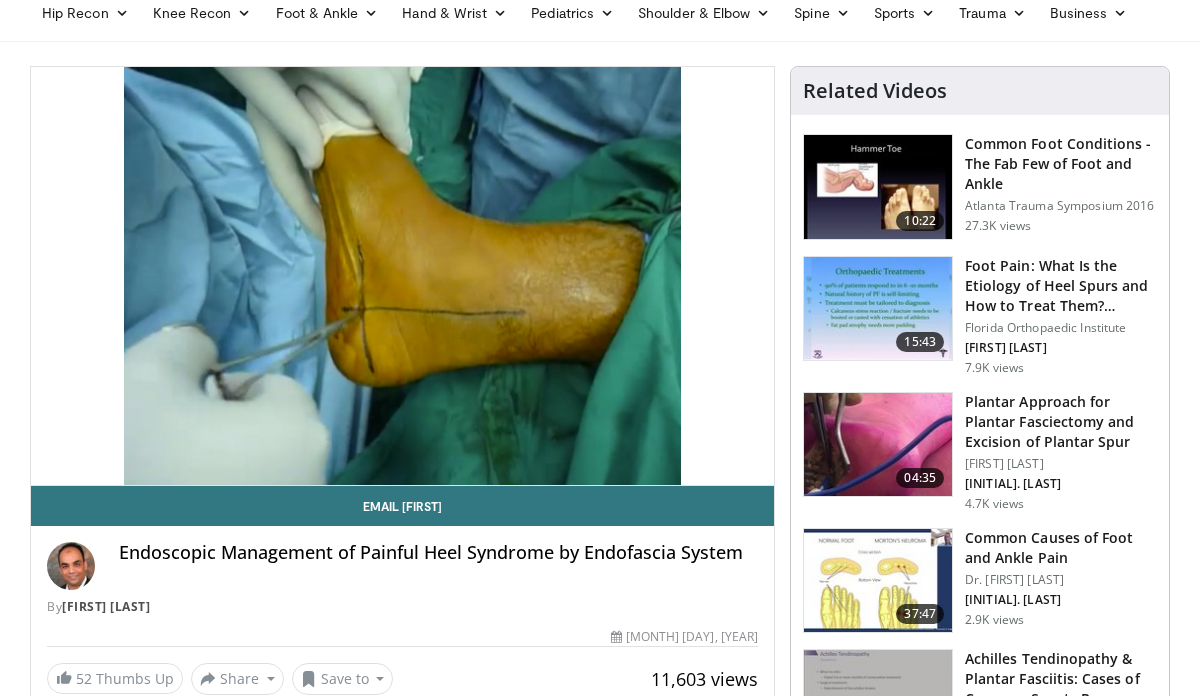 click on "**********" at bounding box center (402, 276) 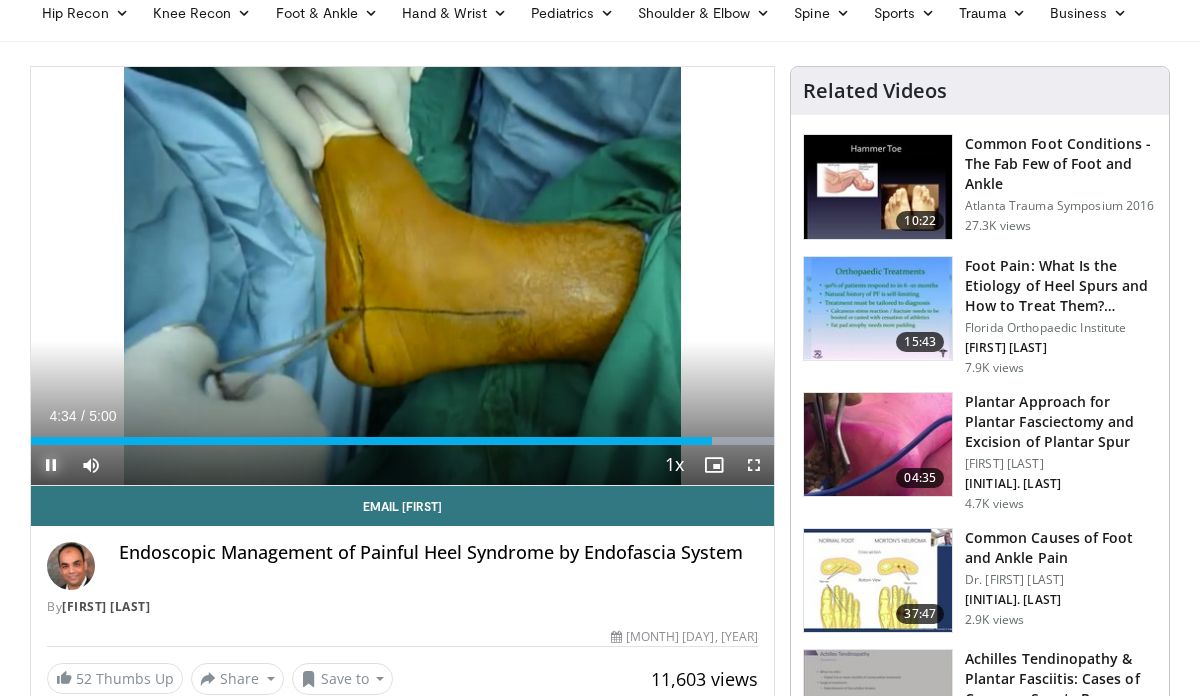 click at bounding box center (51, 465) 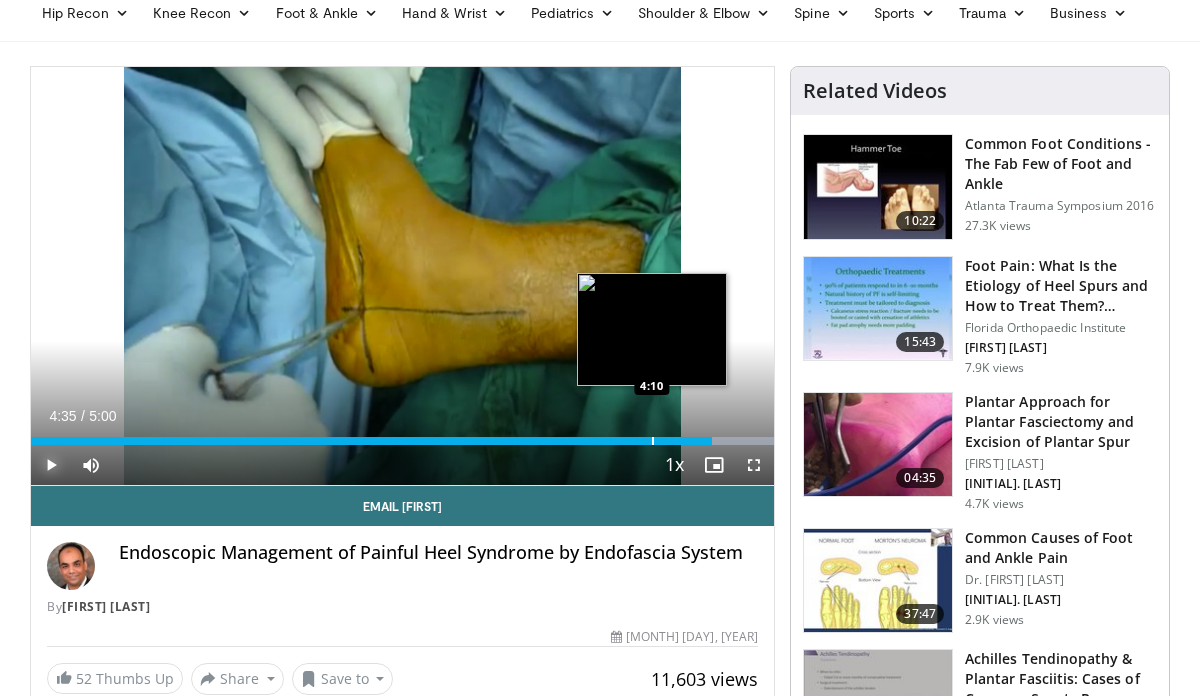 click on "Loaded :  100.00% [TIME] [TIME]" at bounding box center [402, 435] 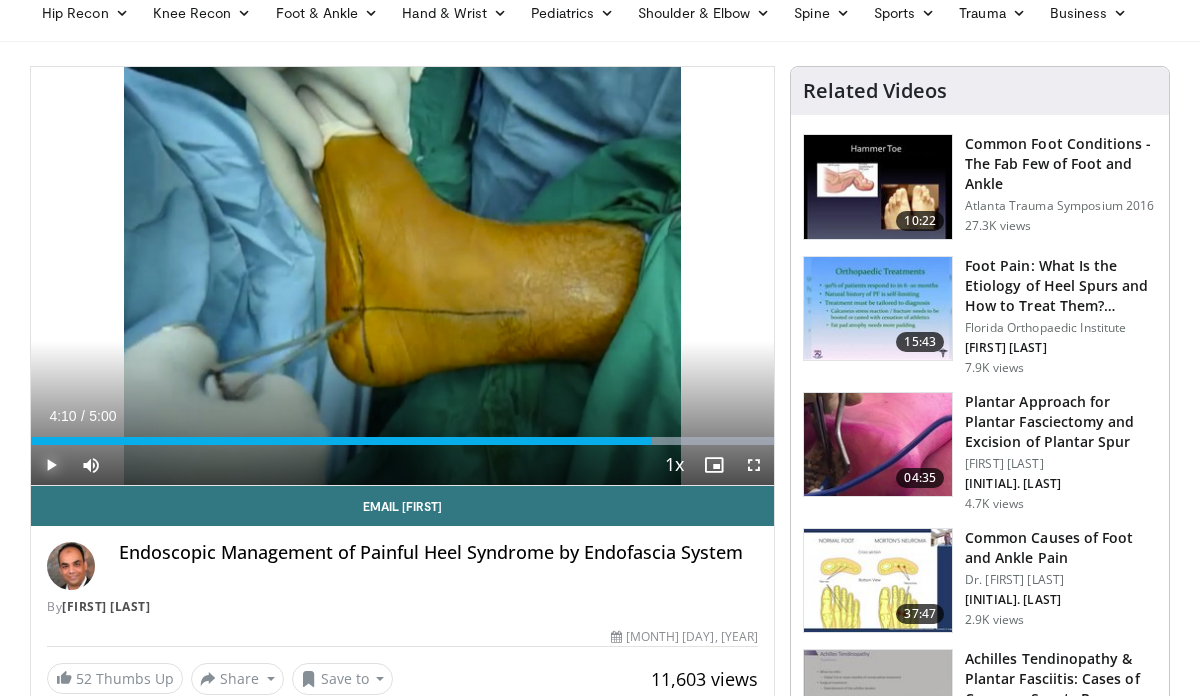 click at bounding box center (51, 465) 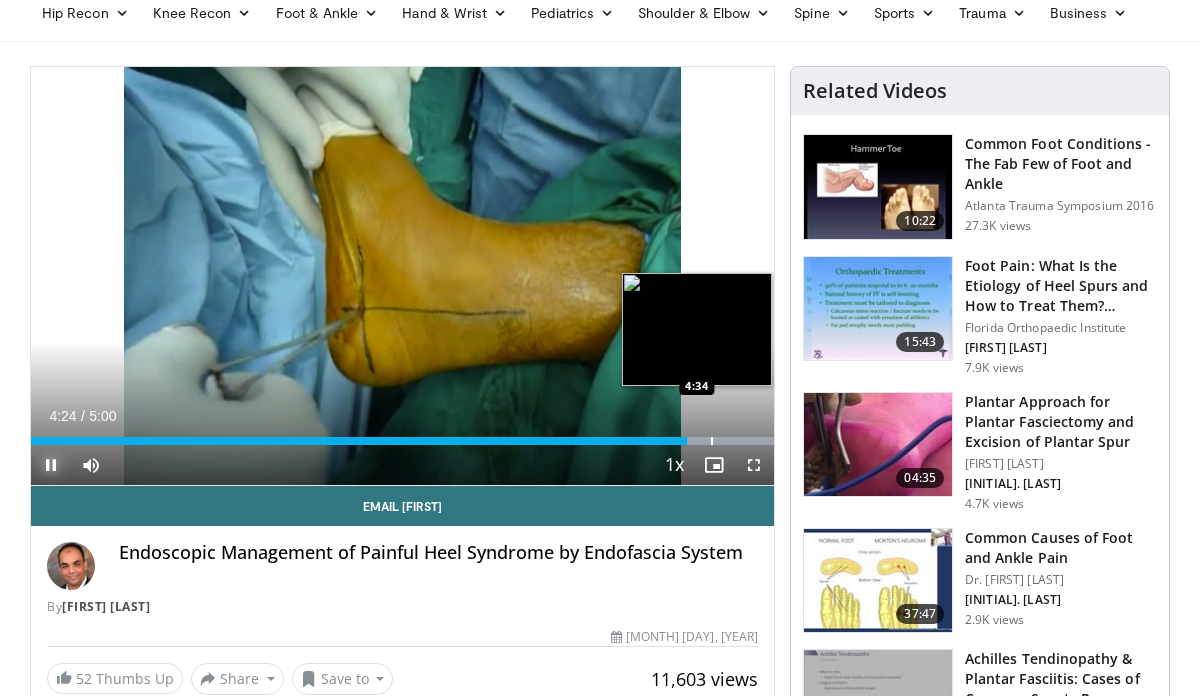 click at bounding box center [712, 441] 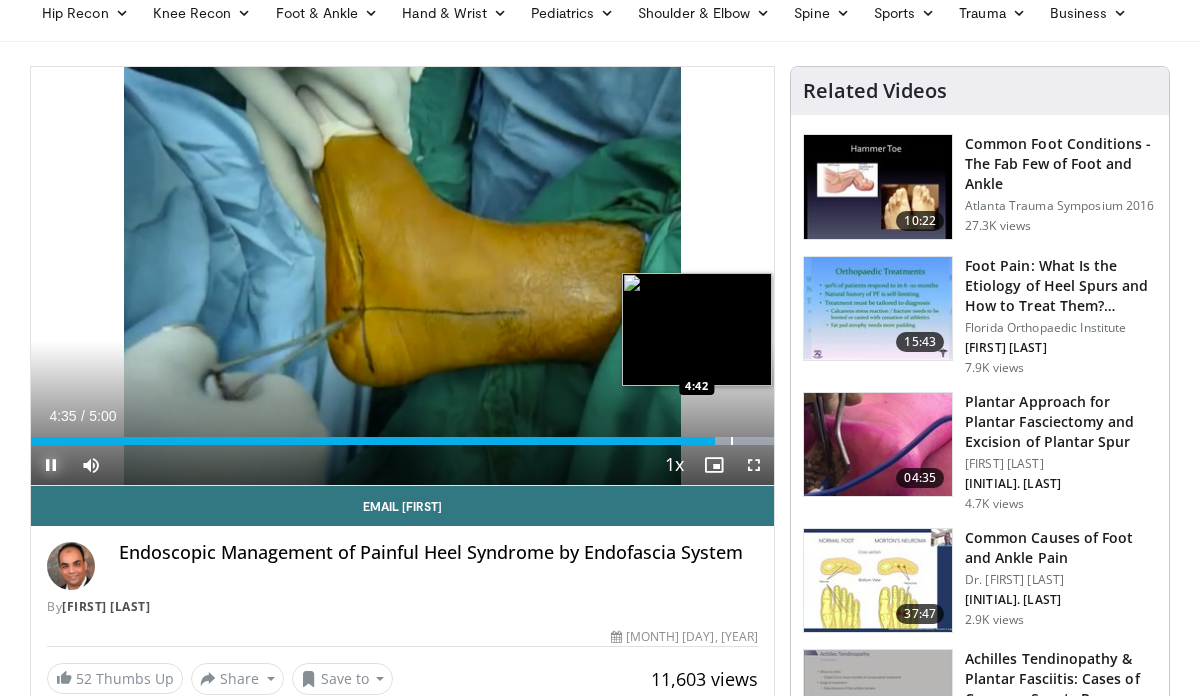 click at bounding box center (732, 441) 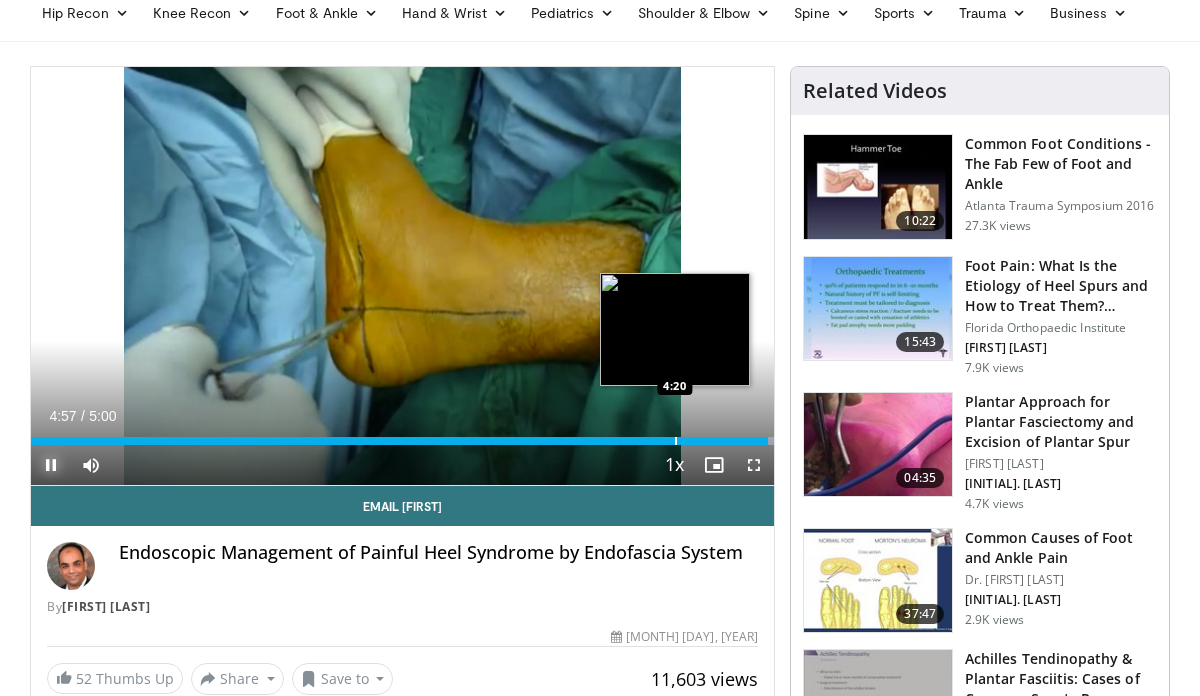 click at bounding box center [676, 441] 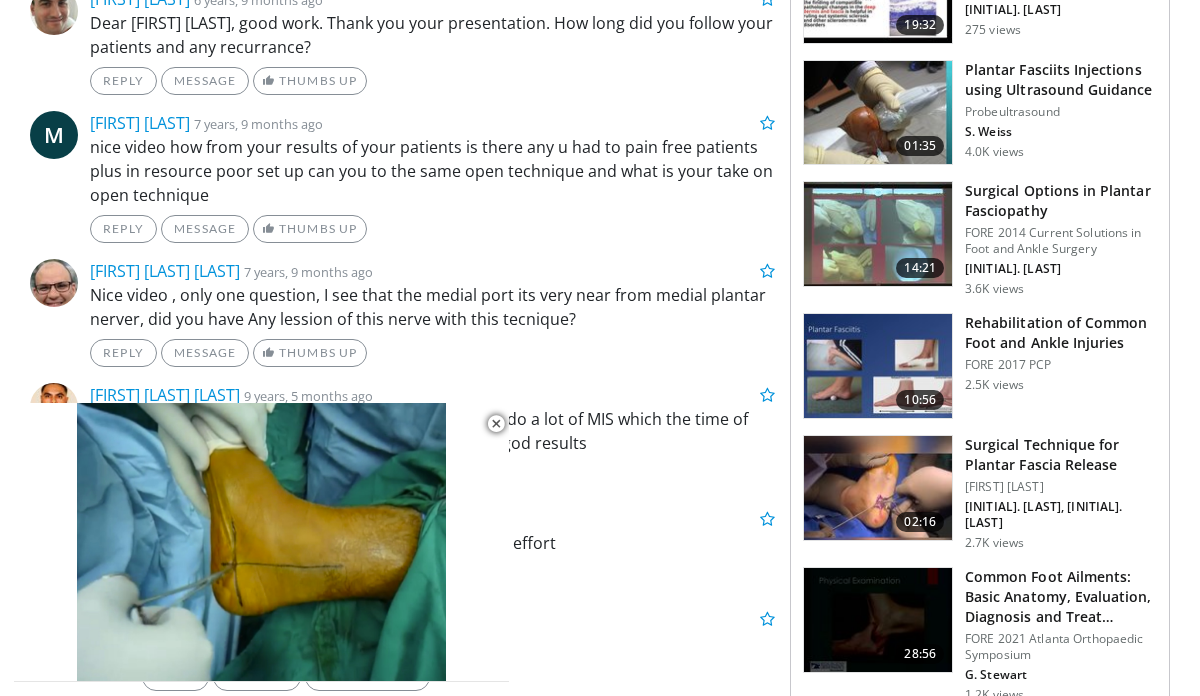 scroll, scrollTop: 0, scrollLeft: 0, axis: both 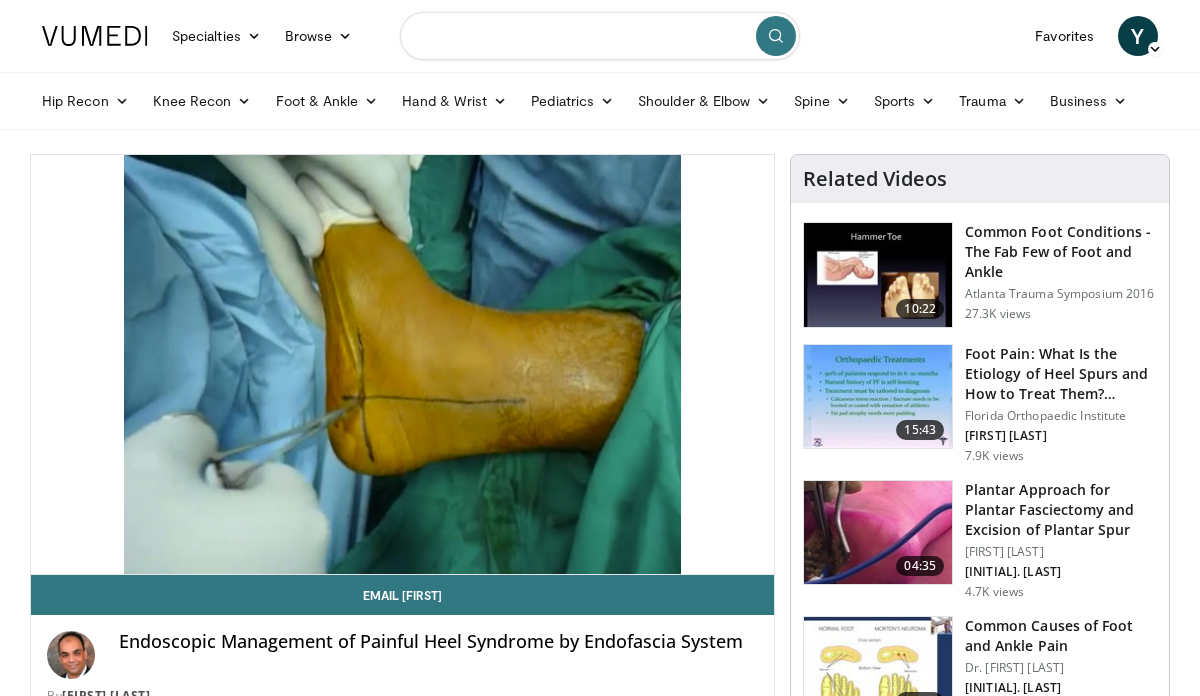 click at bounding box center [600, 36] 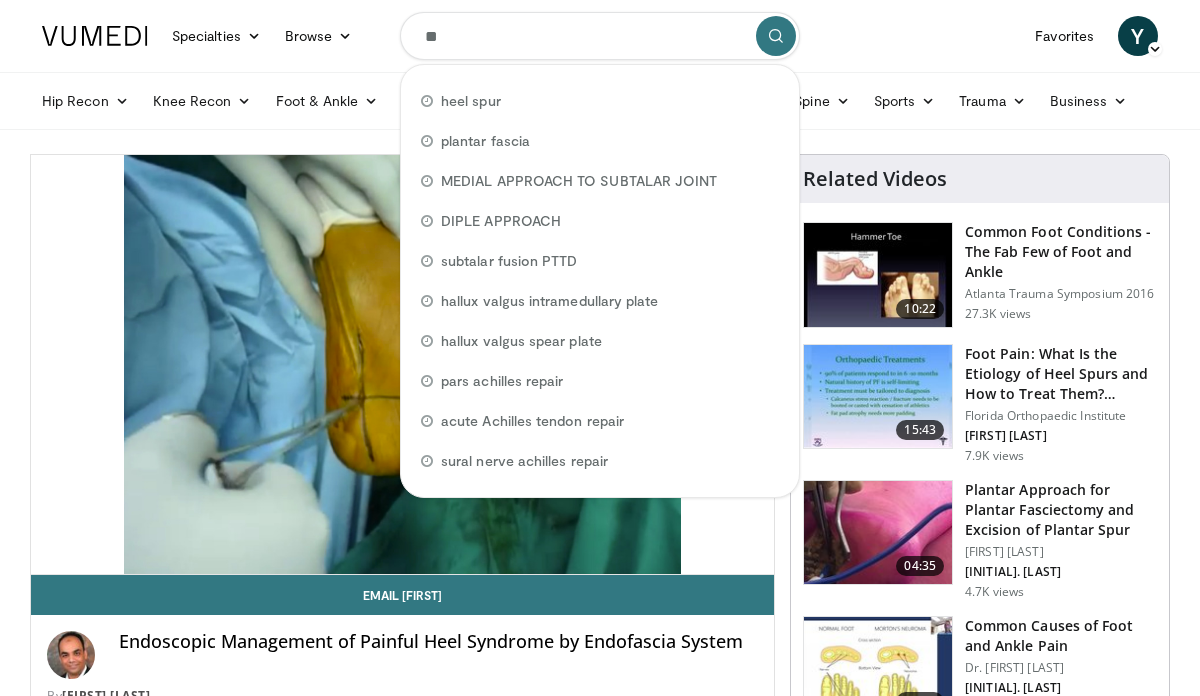 type on "*" 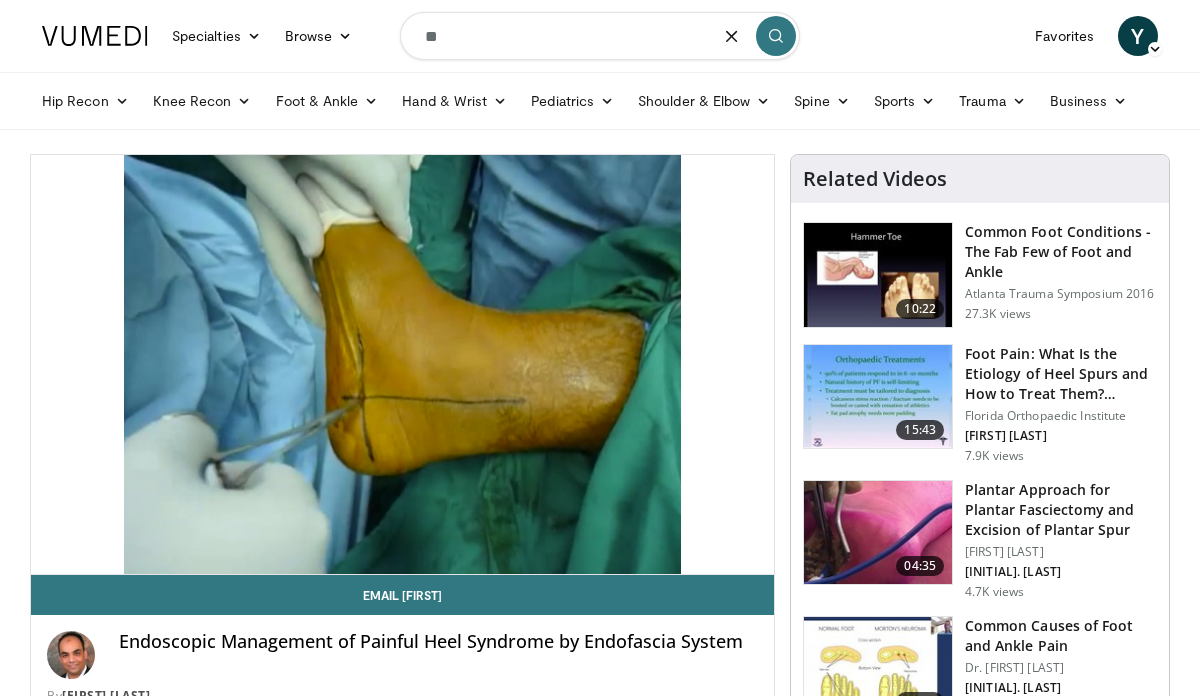 type on "*" 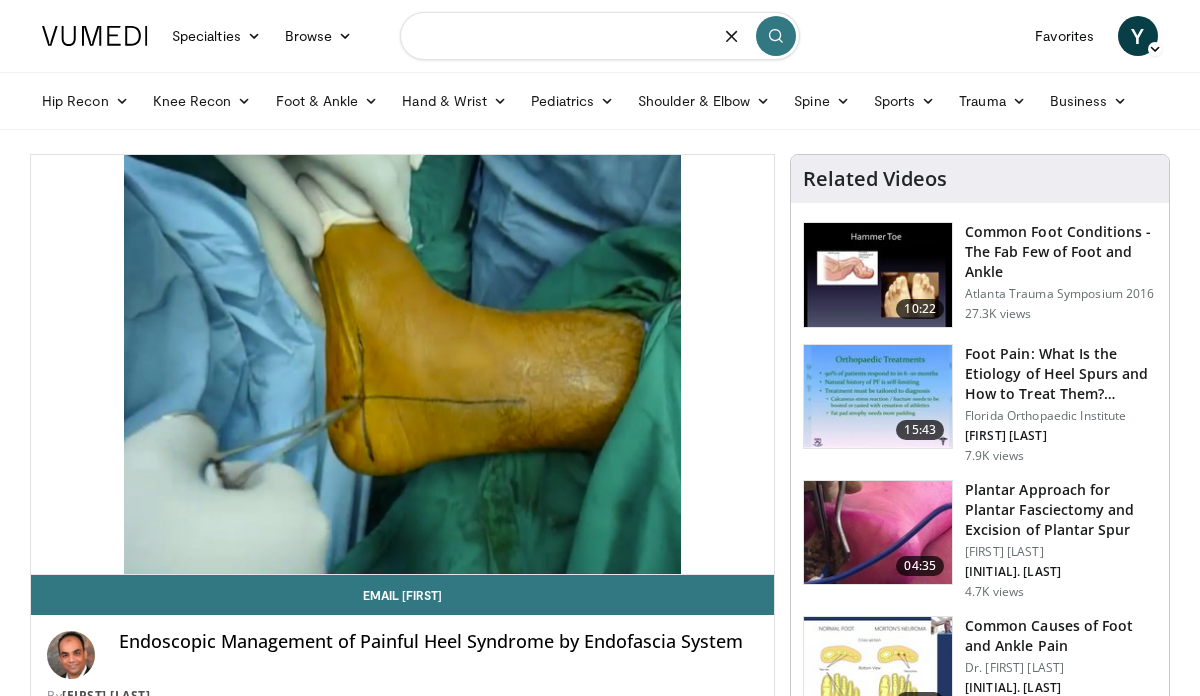 type on "*" 